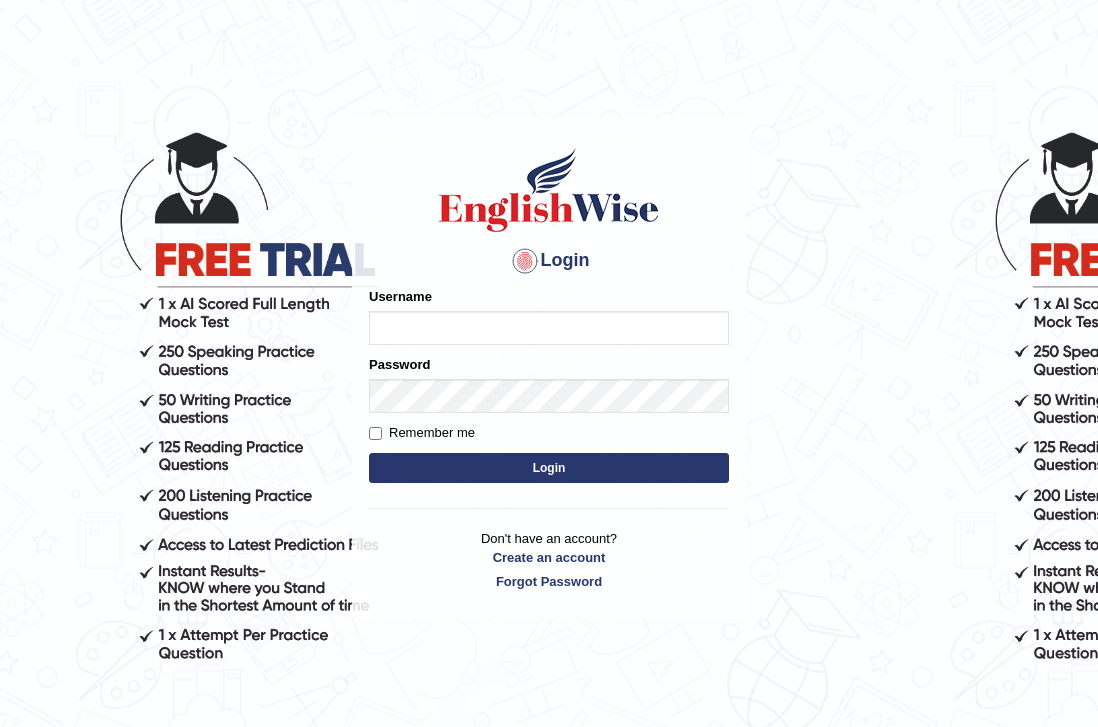 scroll, scrollTop: 0, scrollLeft: 0, axis: both 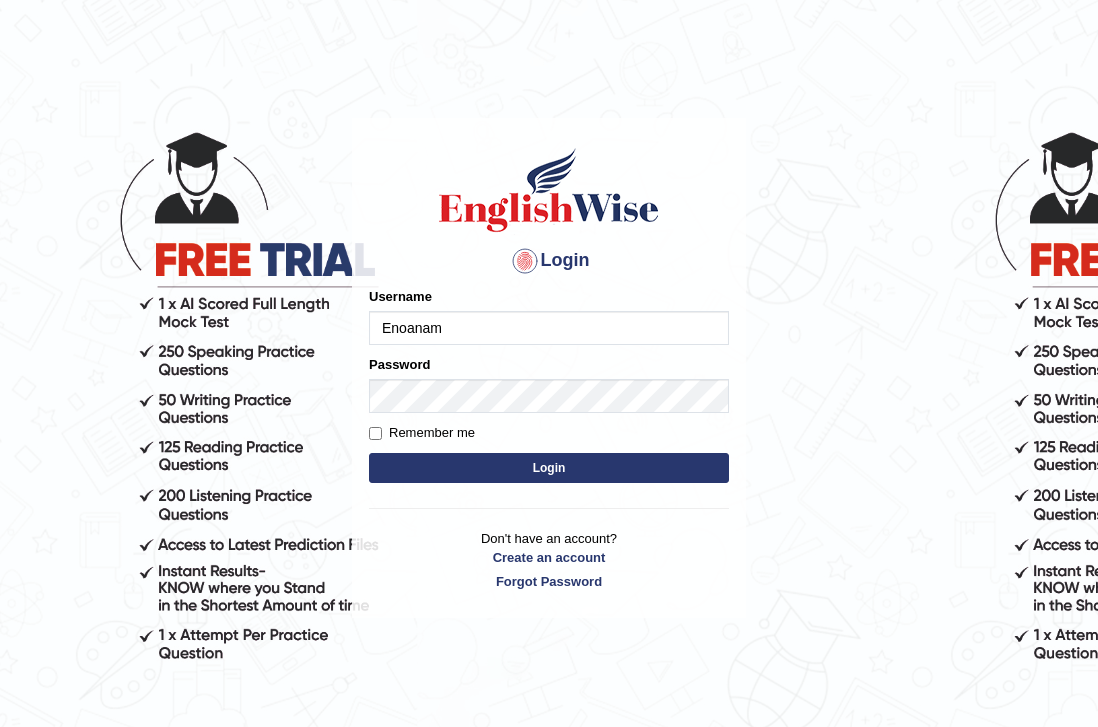 type on "Enoanam" 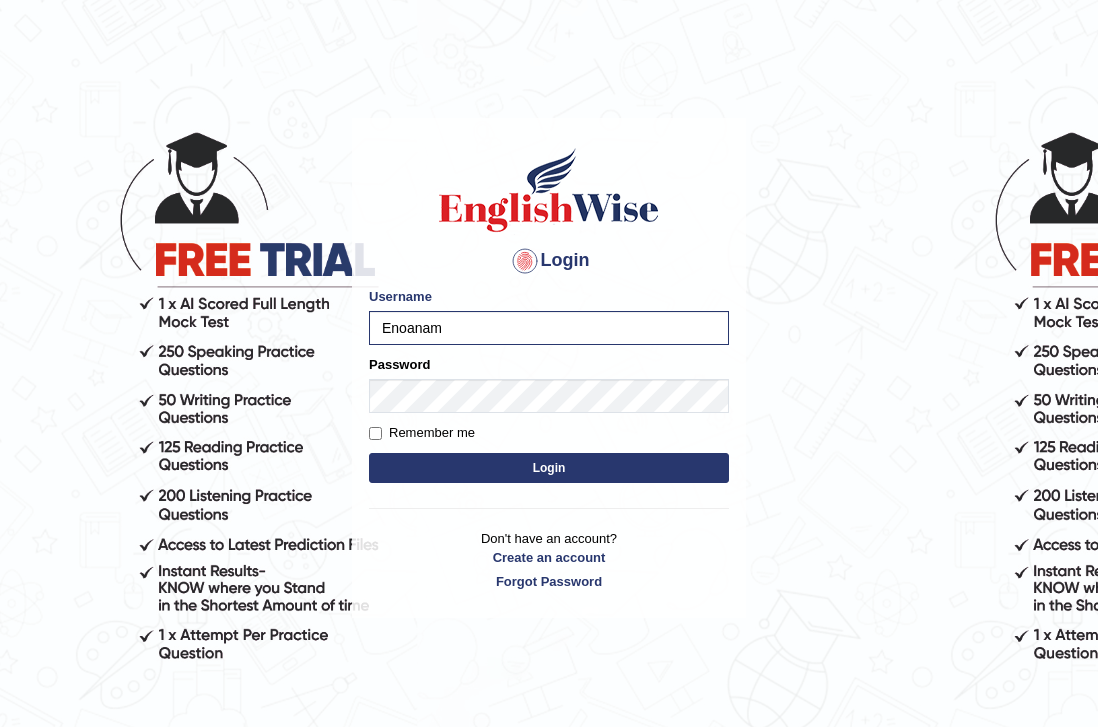 click on "Login" at bounding box center (549, 468) 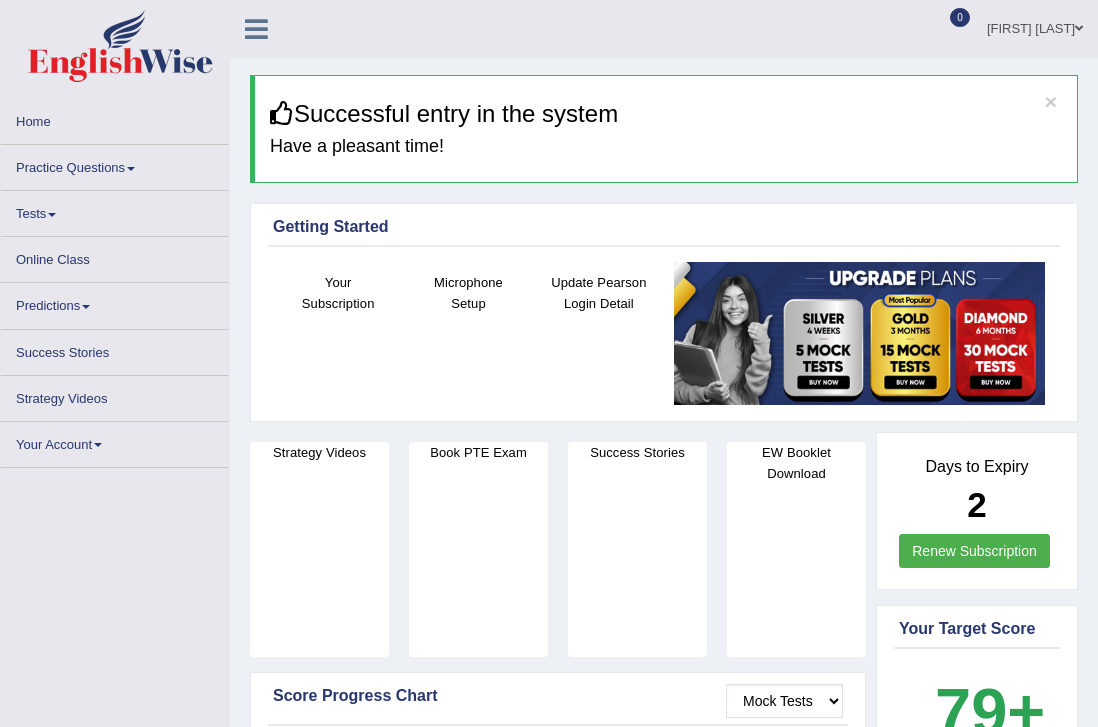 scroll, scrollTop: 0, scrollLeft: 0, axis: both 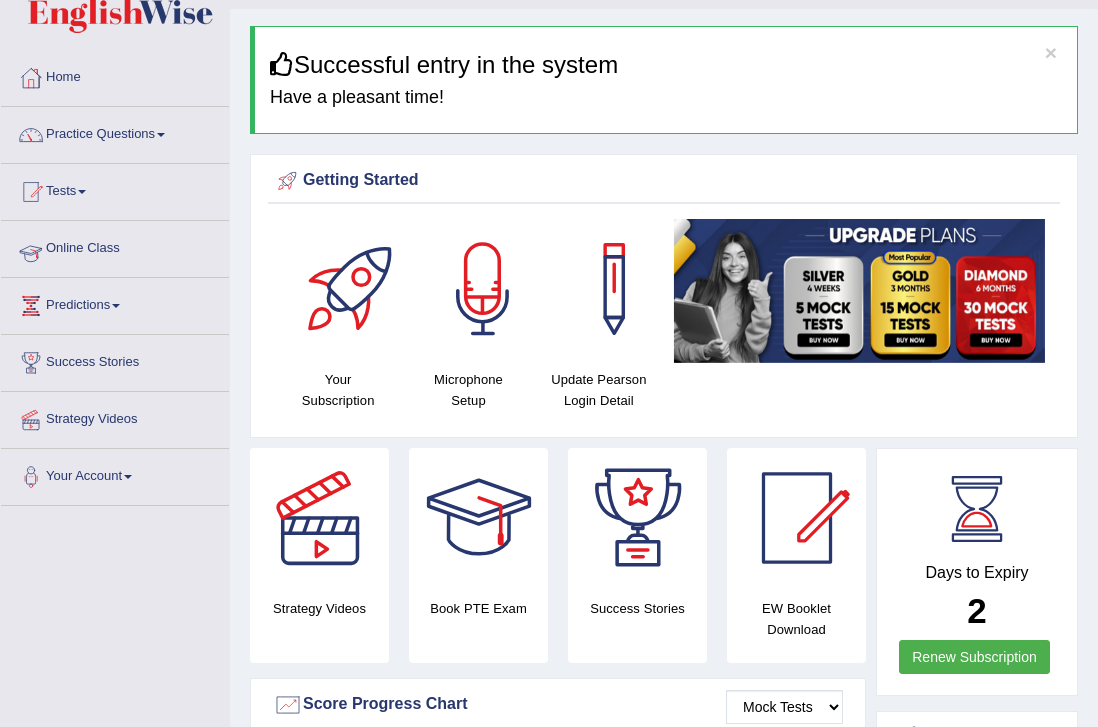 click on "Online Class" at bounding box center [115, 246] 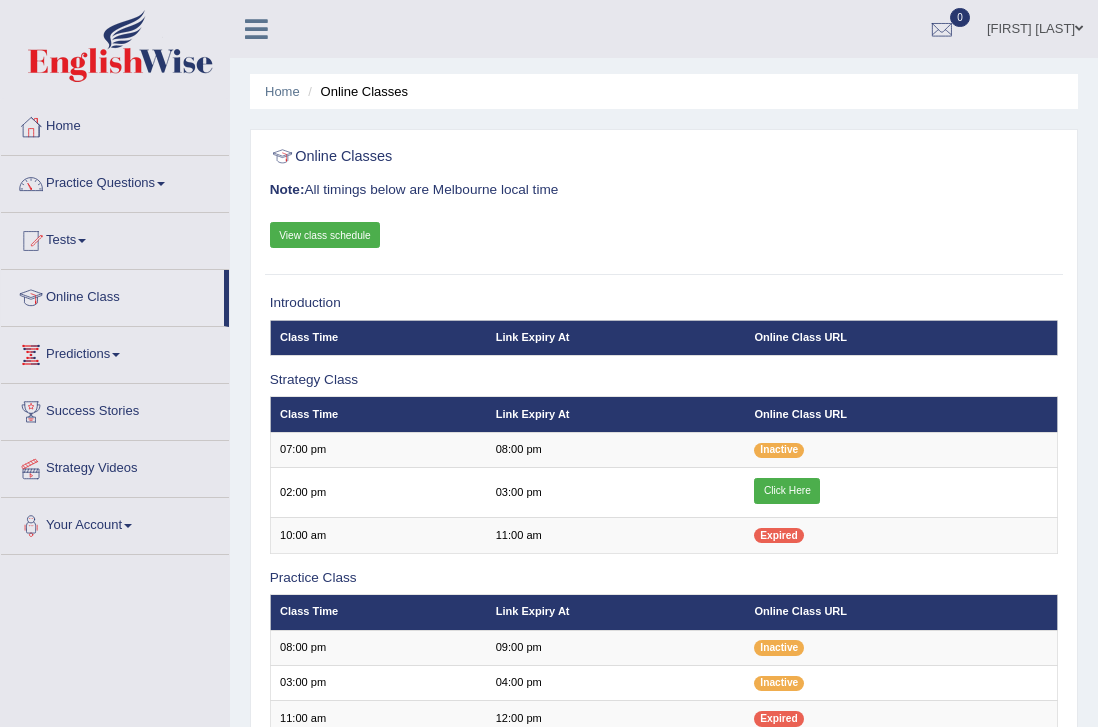 scroll, scrollTop: 0, scrollLeft: 0, axis: both 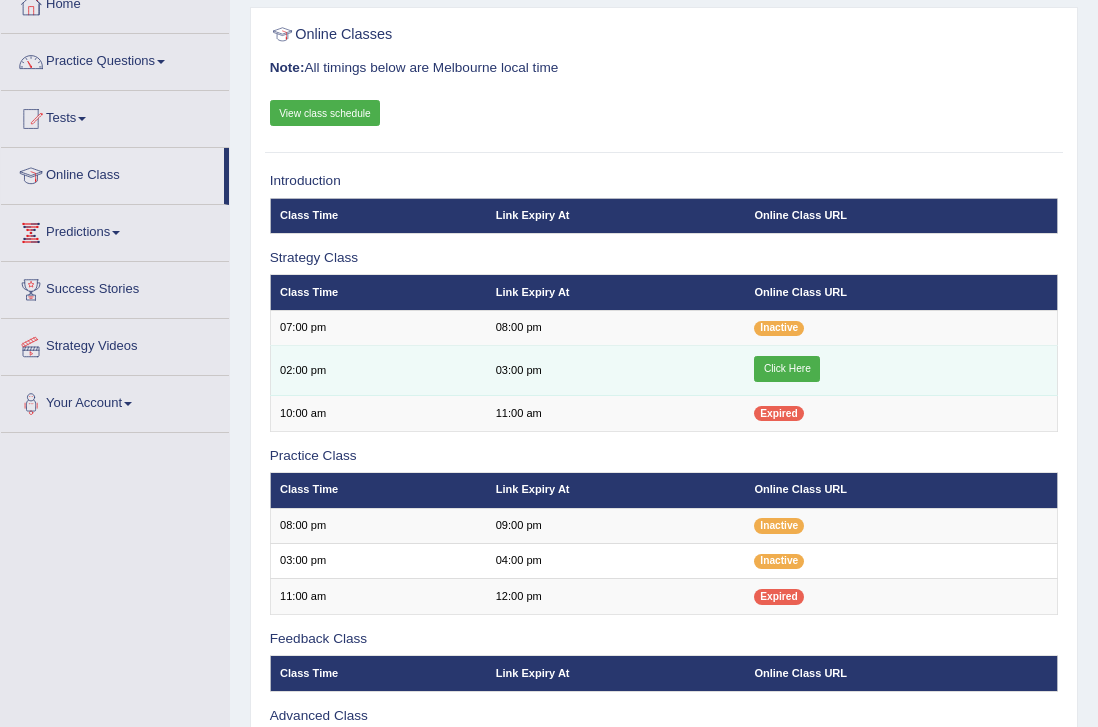 click on "Click Here" at bounding box center (787, 369) 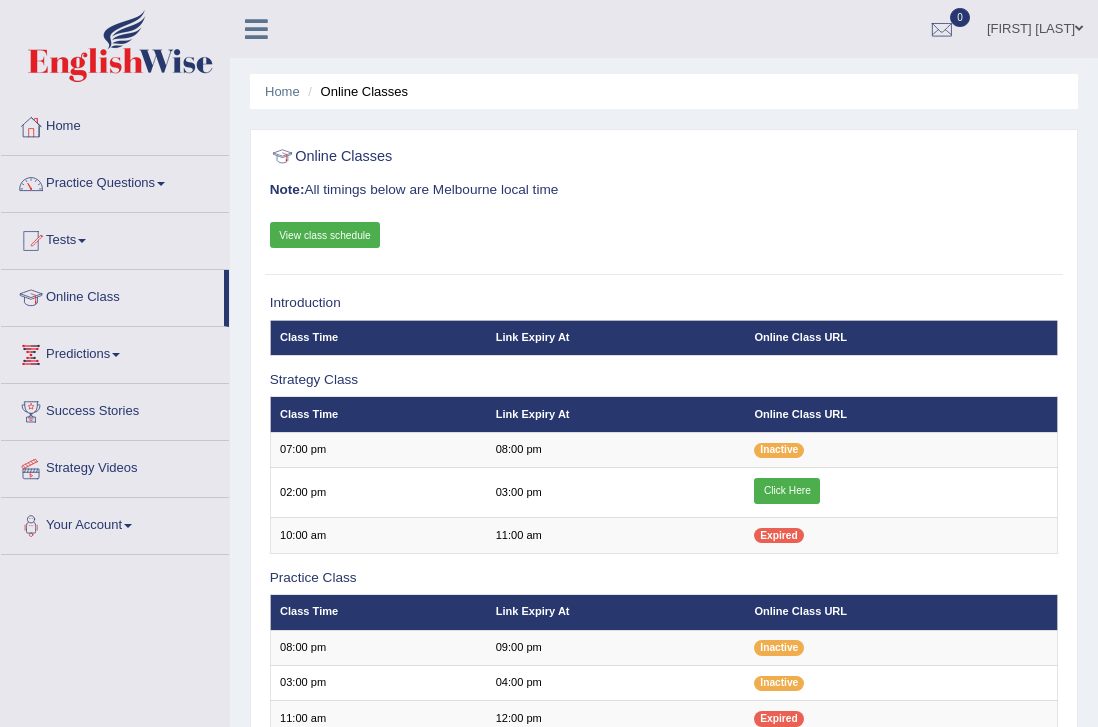 scroll, scrollTop: 122, scrollLeft: 0, axis: vertical 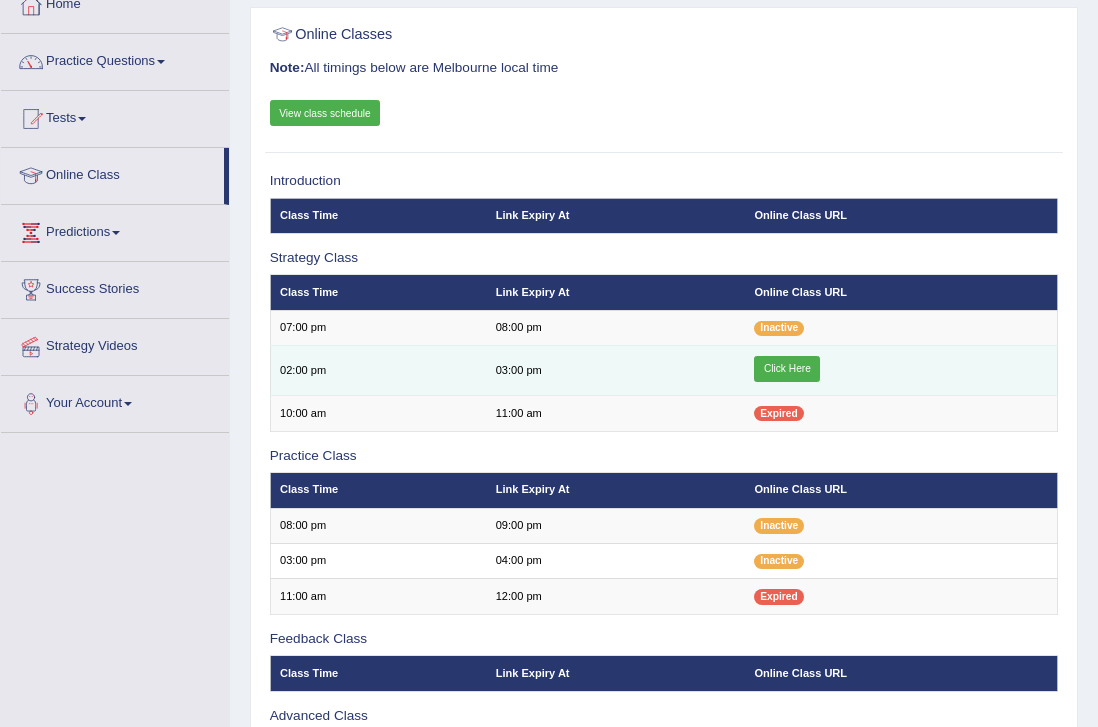 click on "Click Here" at bounding box center [787, 369] 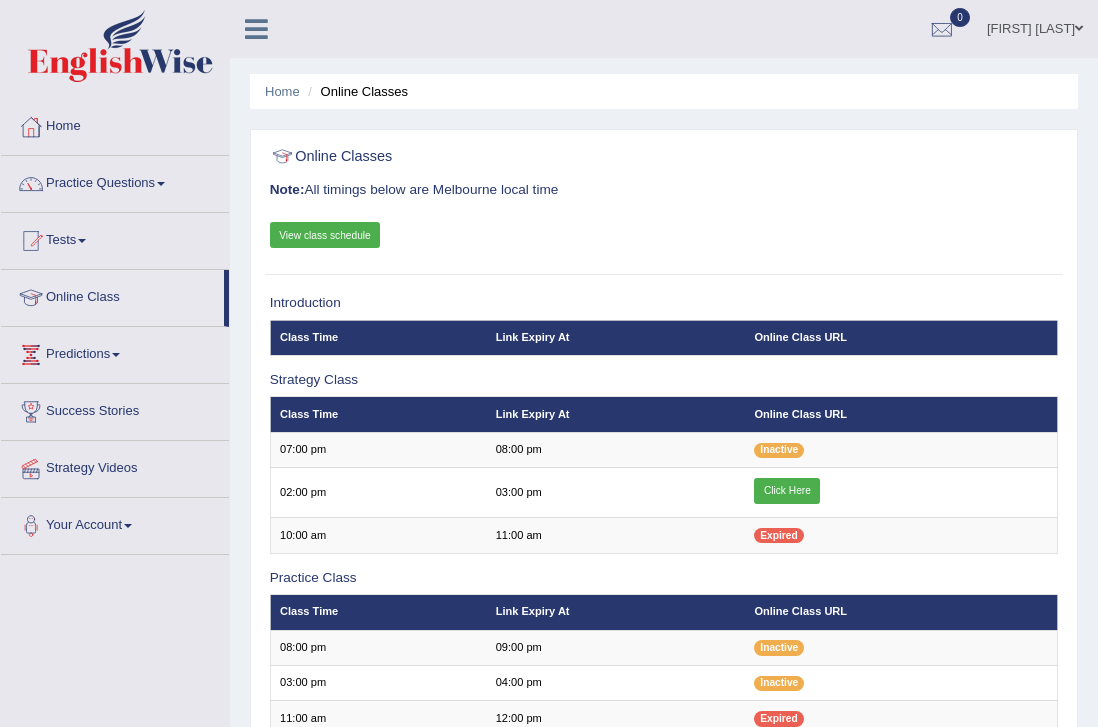 scroll, scrollTop: 122, scrollLeft: 0, axis: vertical 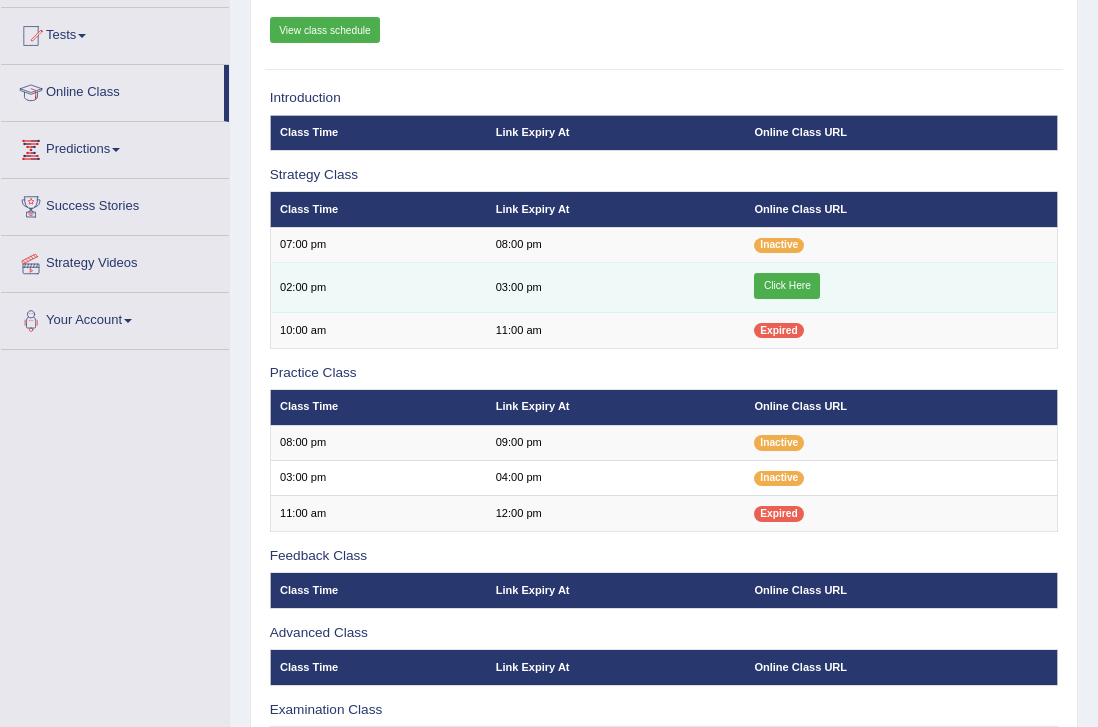 click on "Click Here" at bounding box center (787, 286) 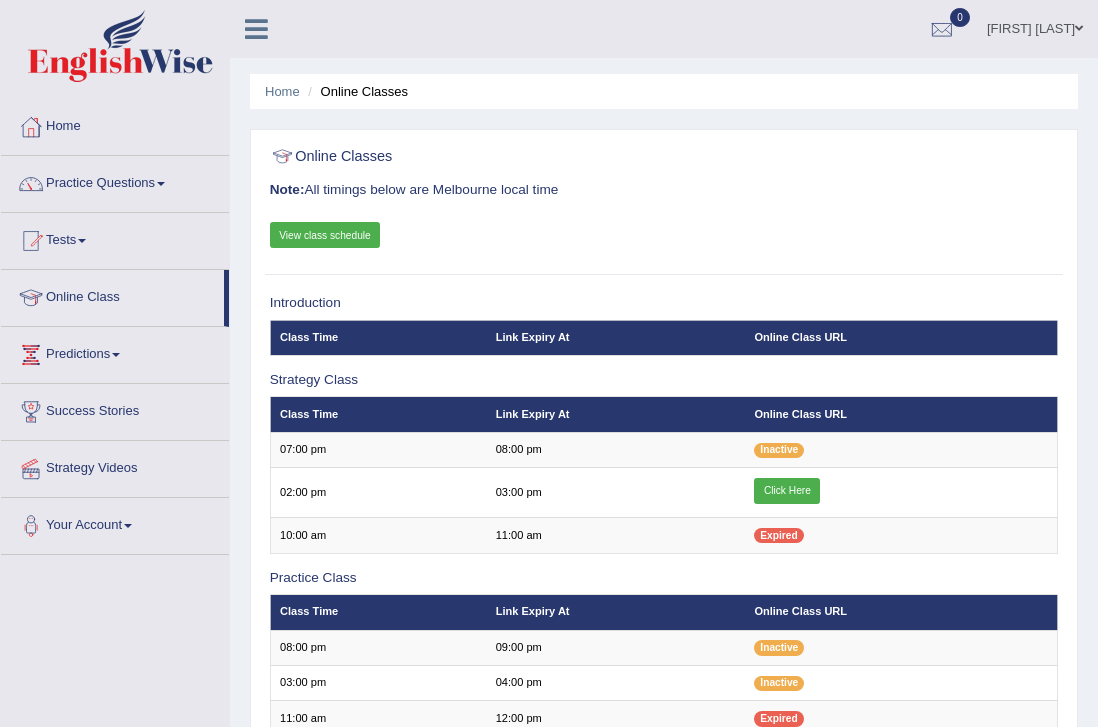 scroll, scrollTop: 205, scrollLeft: 0, axis: vertical 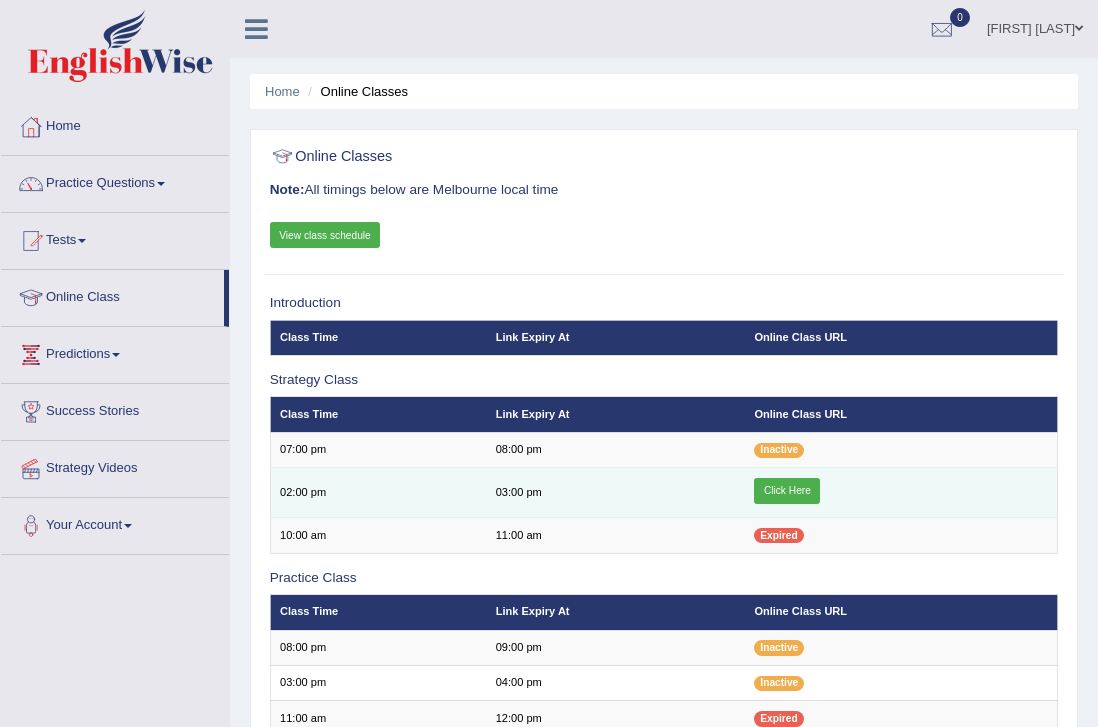 click on "Click Here" at bounding box center [787, 491] 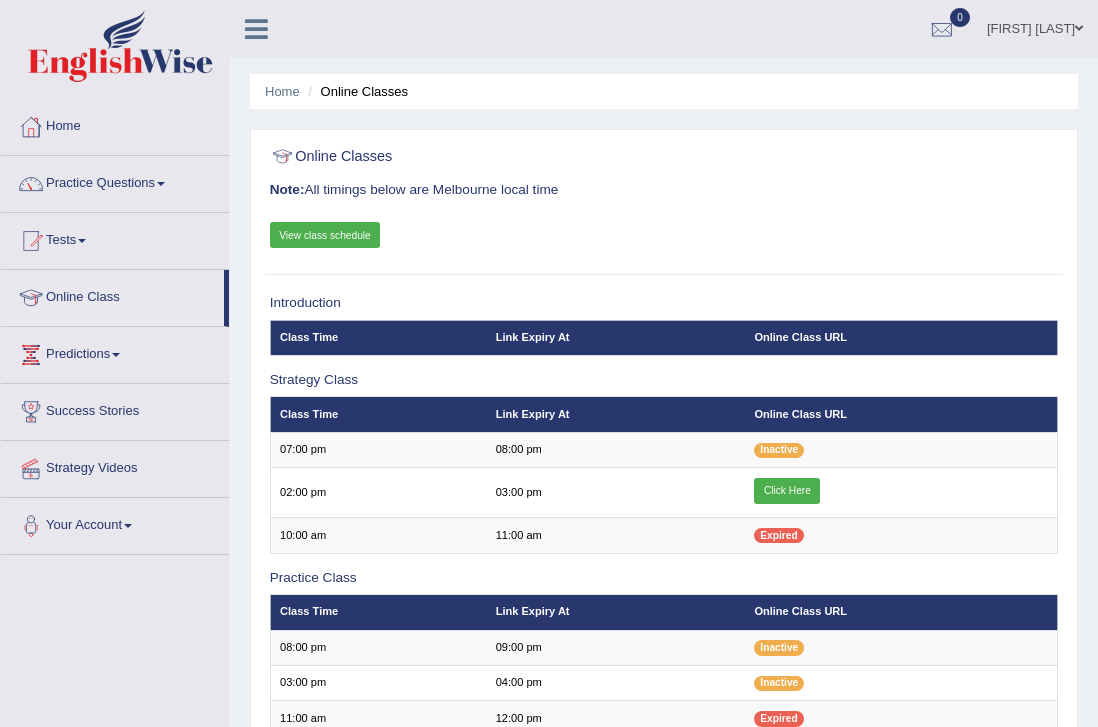scroll, scrollTop: 0, scrollLeft: 0, axis: both 